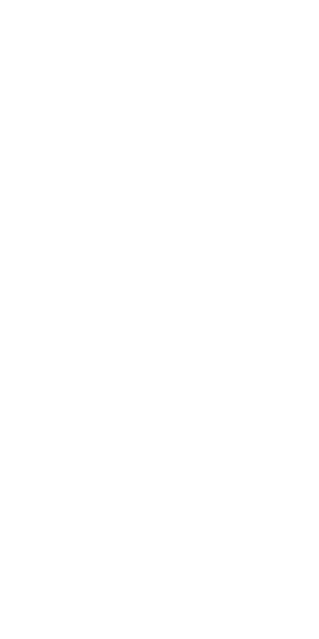 scroll, scrollTop: 0, scrollLeft: 0, axis: both 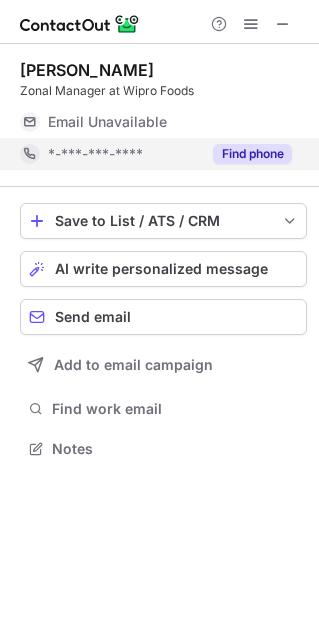click on "Find phone" at bounding box center [252, 154] 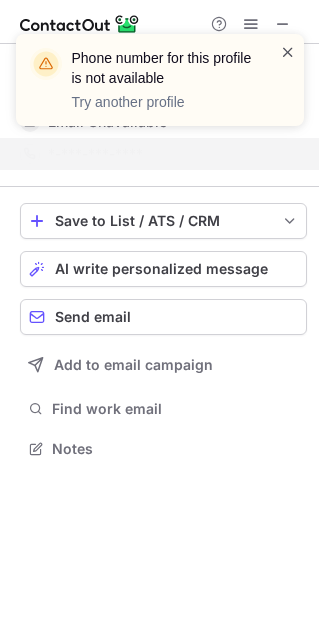 click at bounding box center (288, 52) 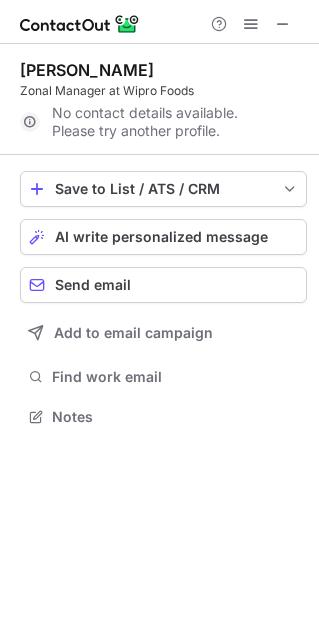 scroll, scrollTop: 402, scrollLeft: 319, axis: both 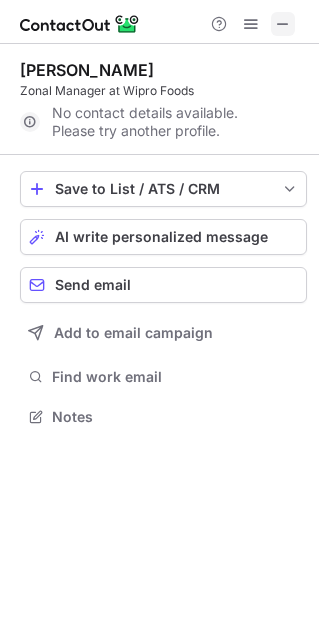 click at bounding box center (283, 24) 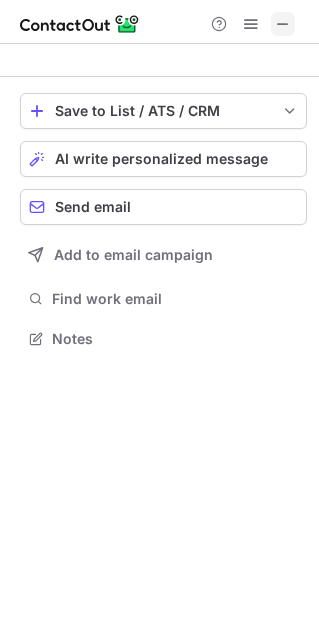 scroll, scrollTop: 442, scrollLeft: 319, axis: both 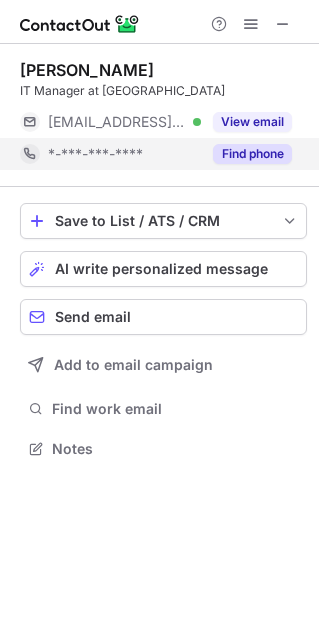 click on "Find phone" at bounding box center [252, 154] 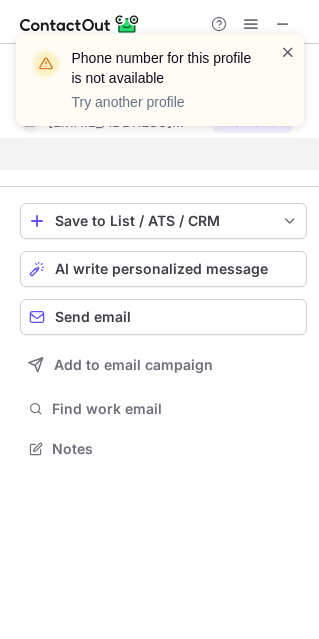 click at bounding box center [288, 52] 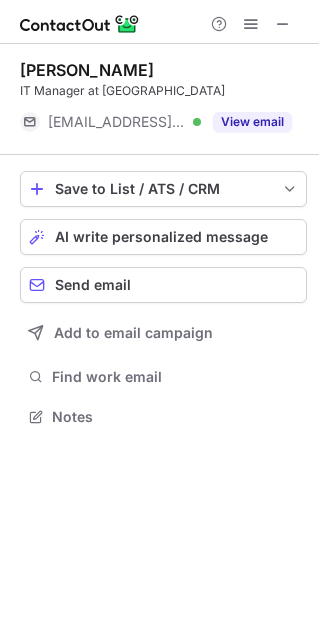 scroll, scrollTop: 402, scrollLeft: 319, axis: both 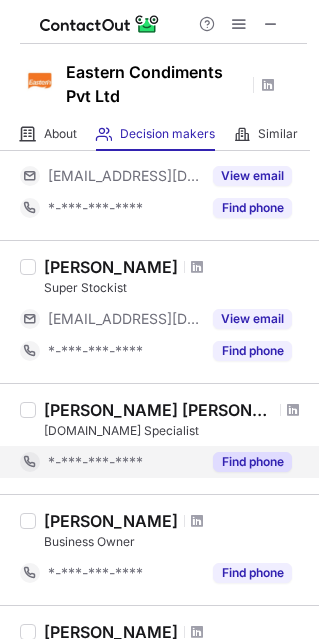click on "Find phone" at bounding box center [252, 462] 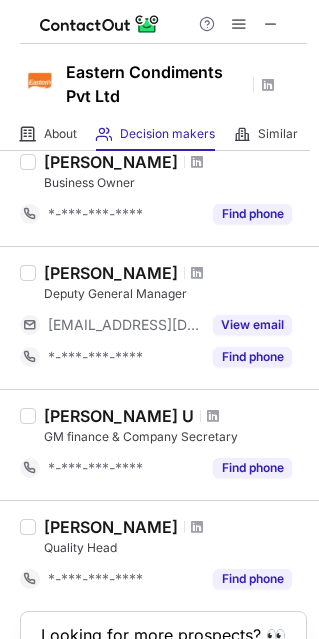 scroll, scrollTop: 1081, scrollLeft: 0, axis: vertical 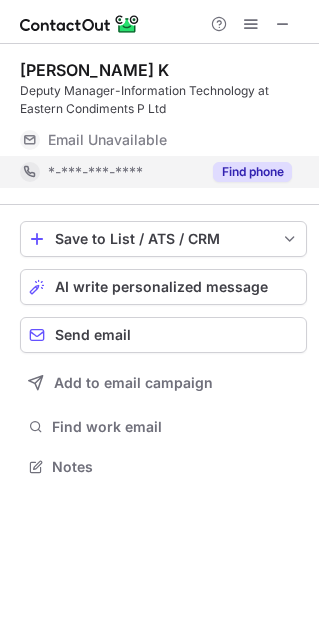 click on "Find phone" at bounding box center (252, 172) 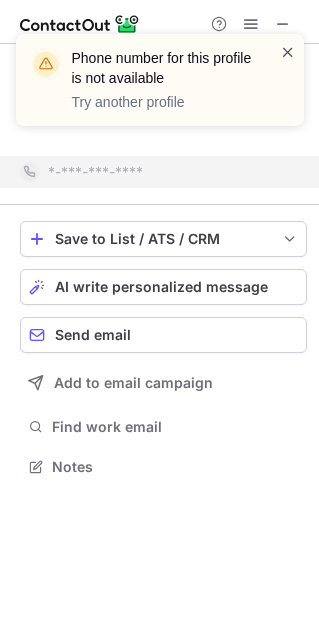 scroll, scrollTop: 420, scrollLeft: 319, axis: both 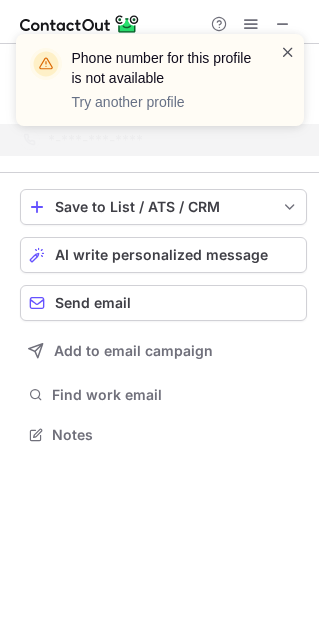 click at bounding box center [288, 52] 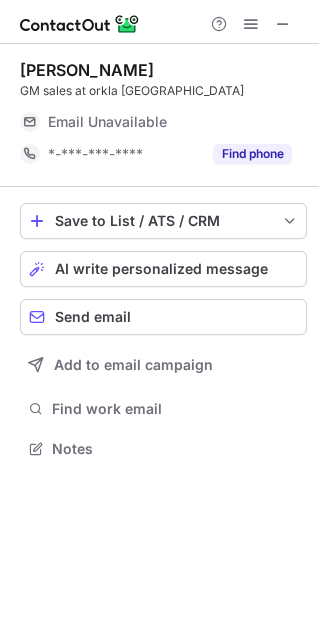 scroll, scrollTop: 10, scrollLeft: 10, axis: both 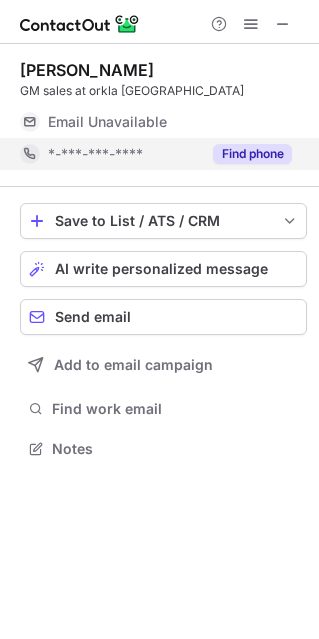 click on "Find phone" at bounding box center [252, 154] 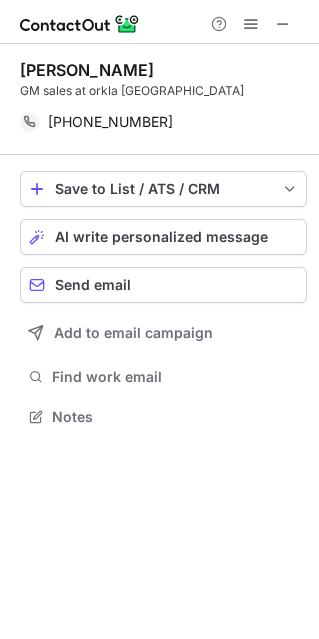 scroll, scrollTop: 402, scrollLeft: 319, axis: both 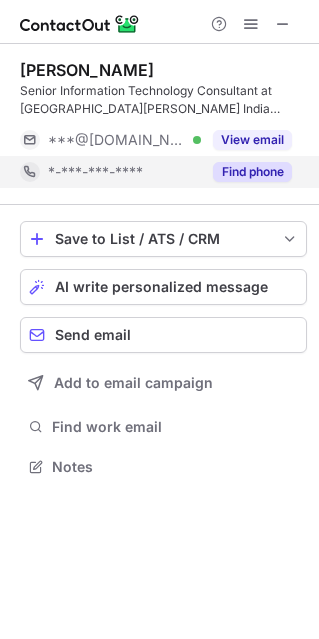 click on "Find phone" at bounding box center (252, 172) 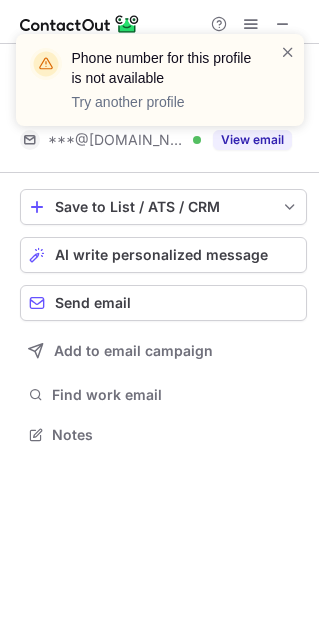 scroll, scrollTop: 420, scrollLeft: 319, axis: both 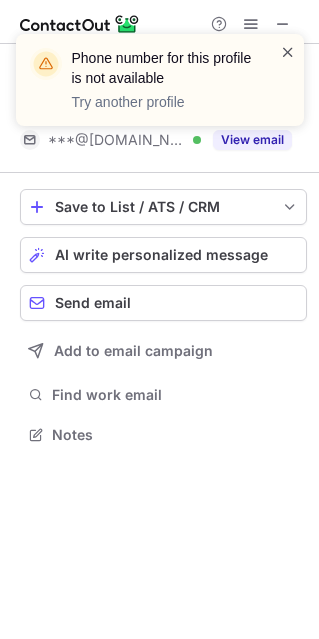 click at bounding box center [288, 52] 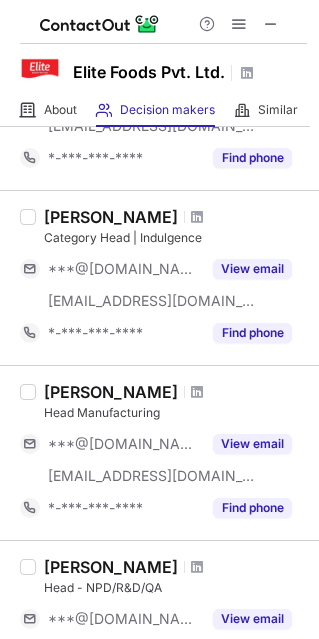 scroll, scrollTop: 233, scrollLeft: 0, axis: vertical 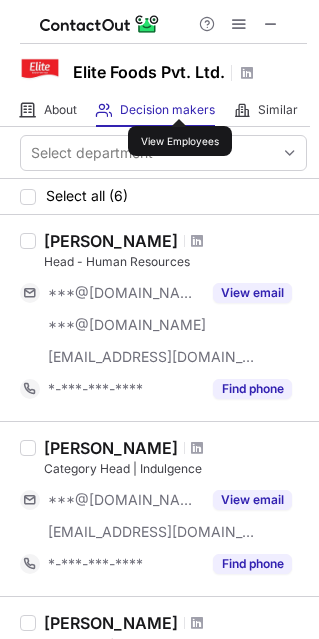 click on "Decision makers" at bounding box center (167, 110) 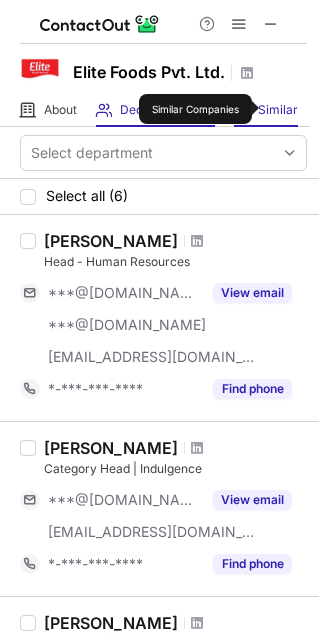 click on "Similar" at bounding box center (278, 110) 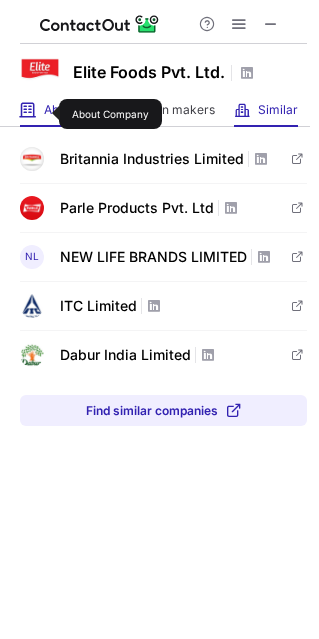 click on "About" at bounding box center [60, 110] 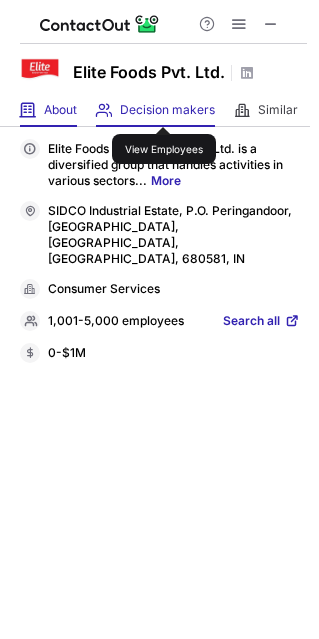 click on "Decision makers" at bounding box center (167, 110) 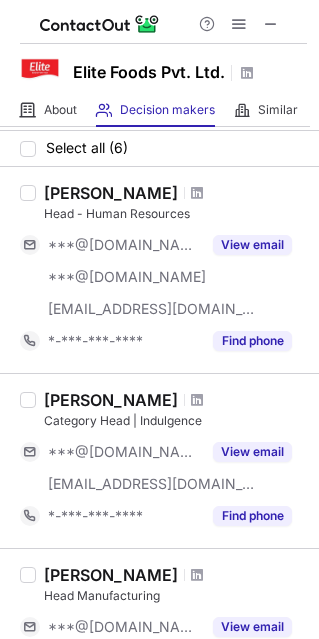 scroll, scrollTop: 55, scrollLeft: 0, axis: vertical 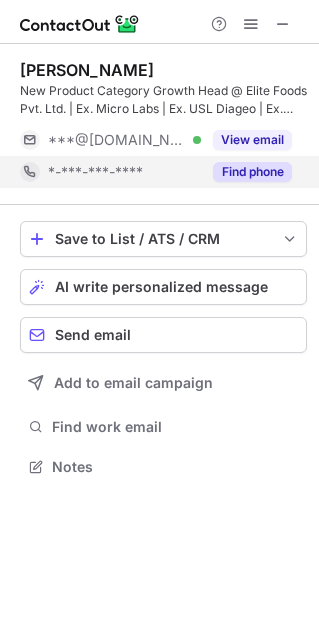click on "Find phone" at bounding box center (252, 172) 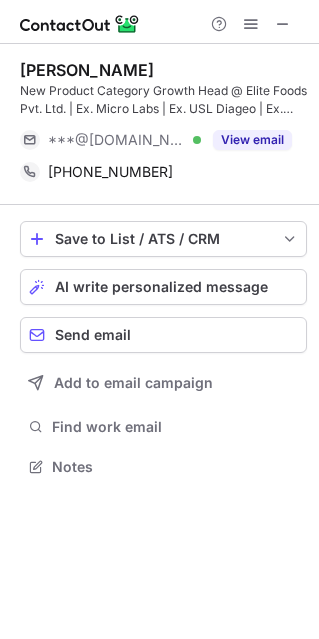 scroll, scrollTop: 10, scrollLeft: 10, axis: both 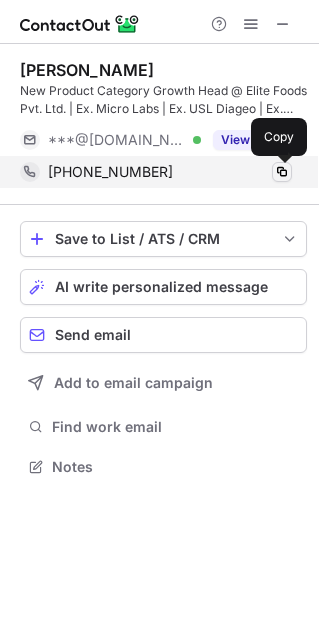 click at bounding box center [282, 172] 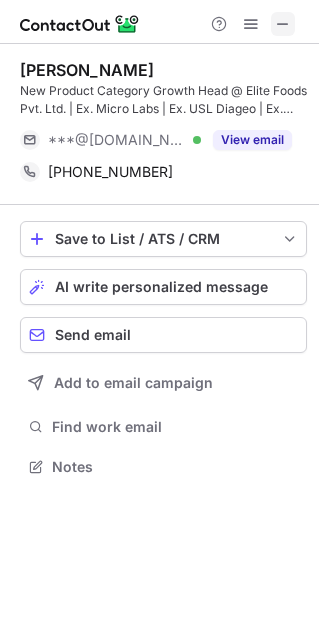 click at bounding box center [283, 24] 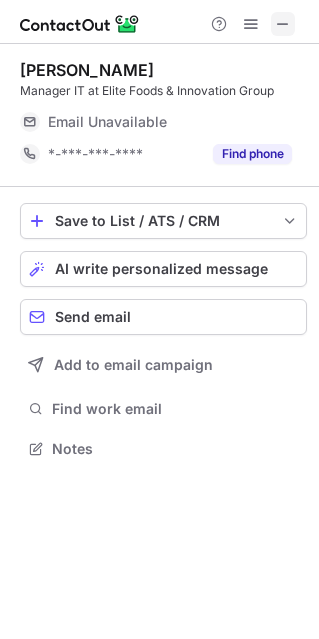 scroll, scrollTop: 434, scrollLeft: 319, axis: both 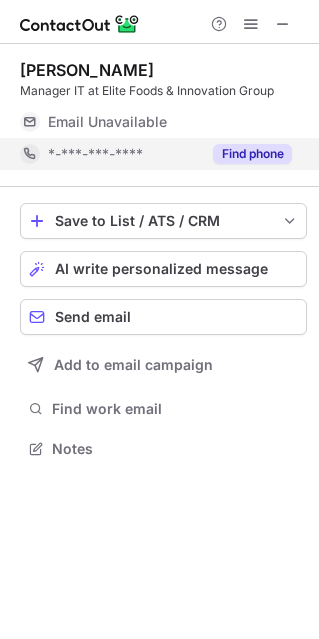 click on "Find phone" at bounding box center [246, 154] 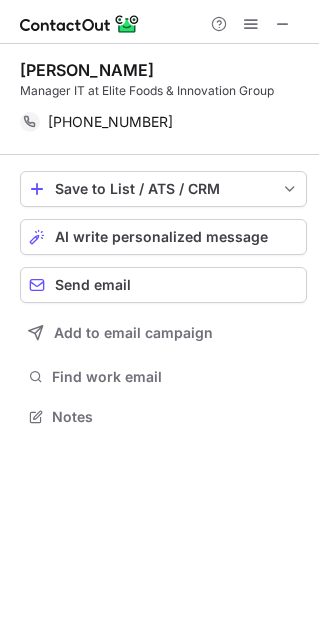 scroll, scrollTop: 402, scrollLeft: 319, axis: both 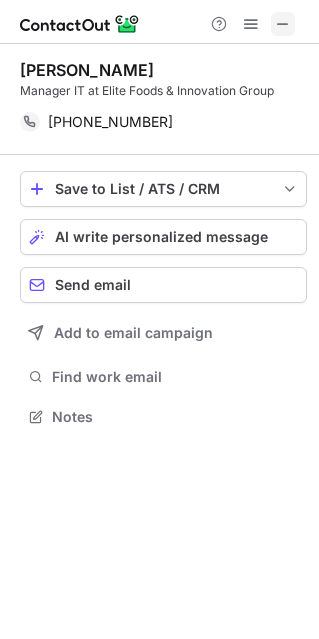click at bounding box center [283, 24] 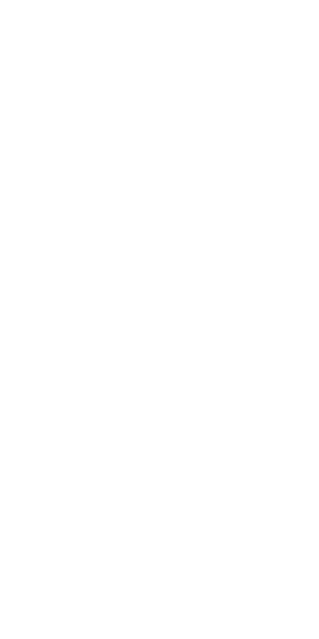 scroll, scrollTop: 0, scrollLeft: 0, axis: both 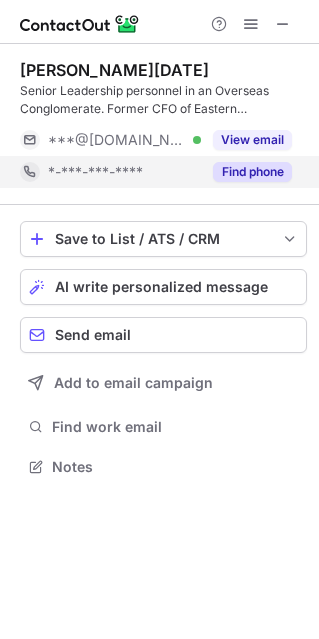 click on "Find phone" at bounding box center [252, 172] 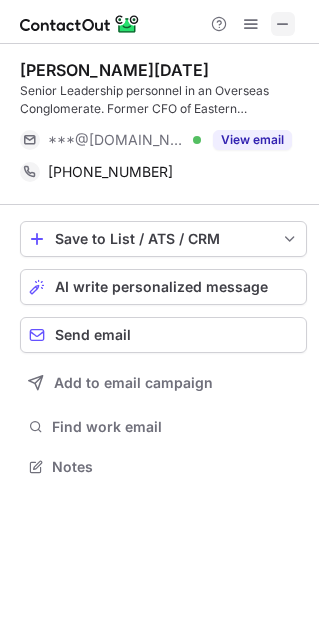 click at bounding box center (283, 24) 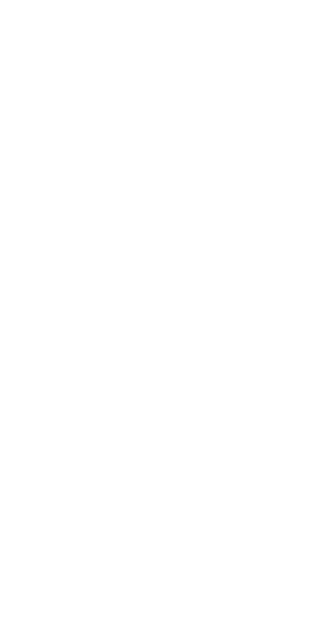 scroll, scrollTop: 0, scrollLeft: 0, axis: both 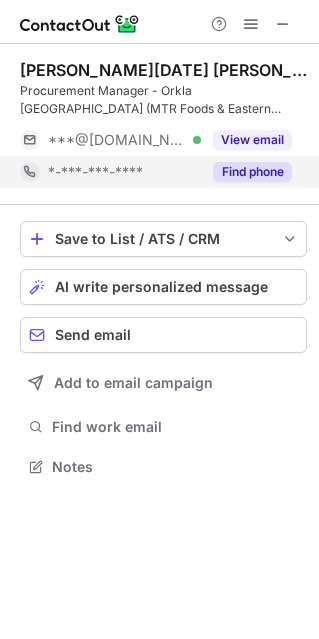 click on "Find phone" at bounding box center (252, 172) 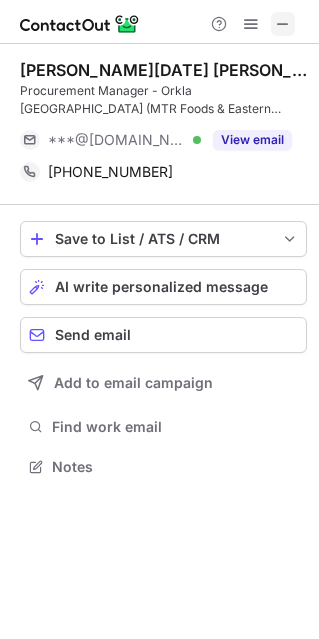 click at bounding box center (283, 24) 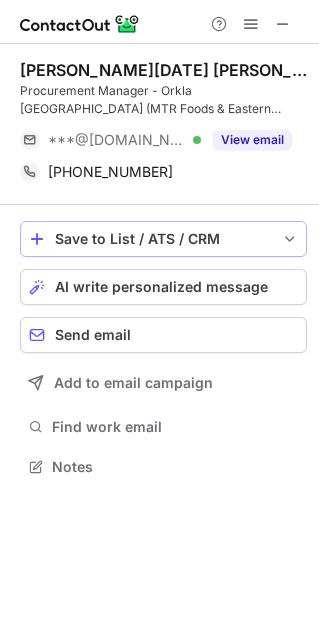 scroll, scrollTop: 442, scrollLeft: 319, axis: both 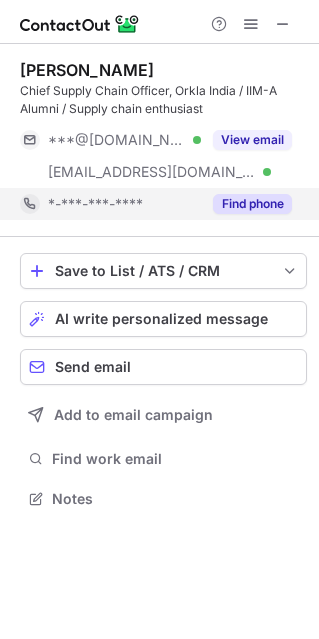 click on "Find phone" at bounding box center [252, 204] 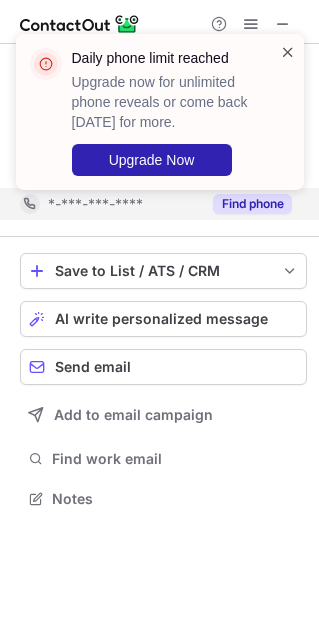 click at bounding box center (288, 52) 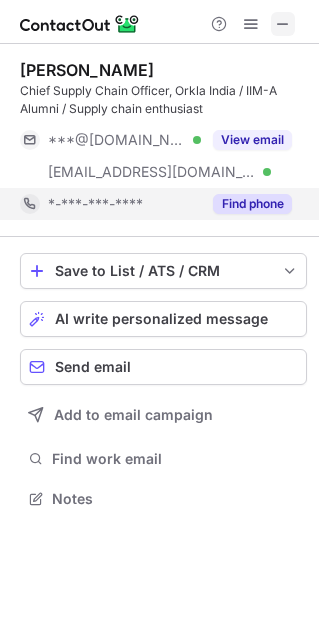 click at bounding box center [283, 24] 